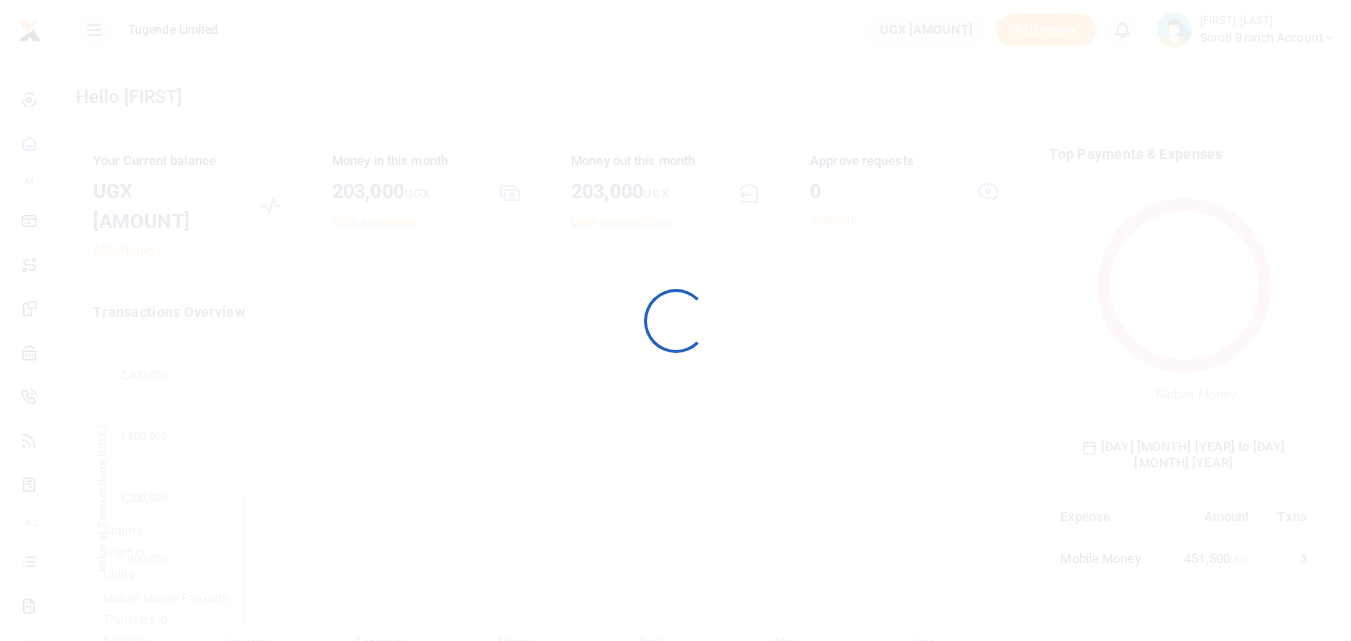 scroll, scrollTop: 0, scrollLeft: 0, axis: both 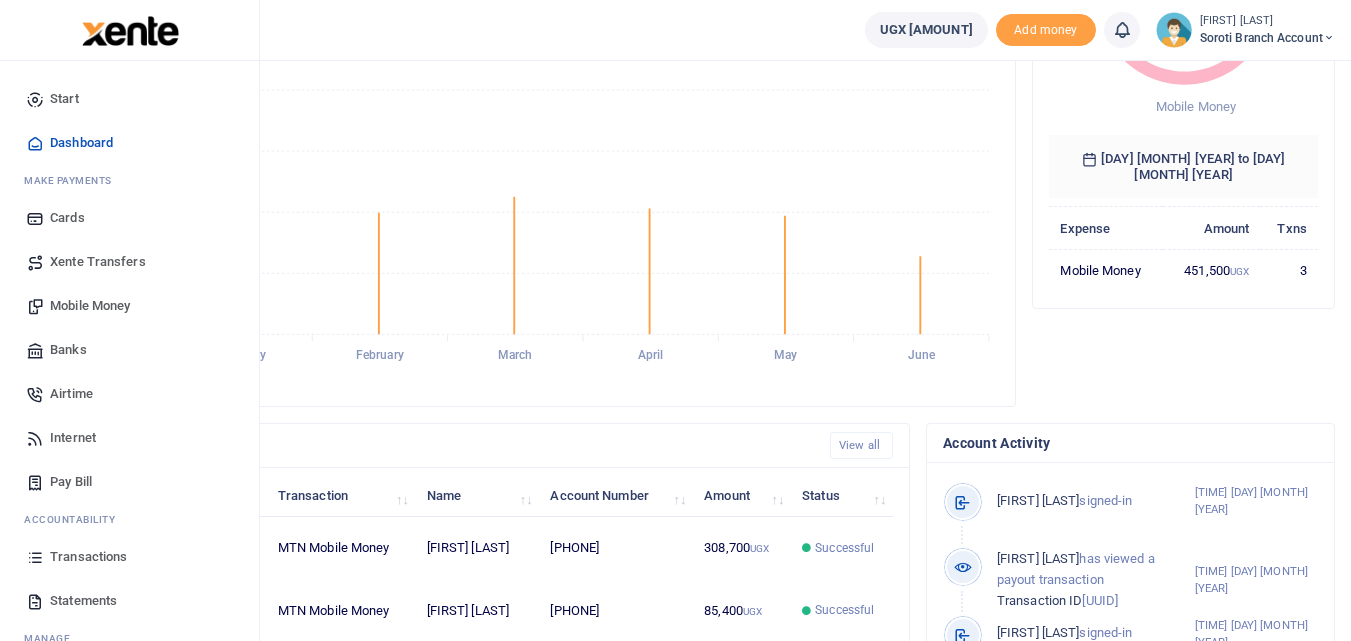 click on "Statements" at bounding box center [83, 601] 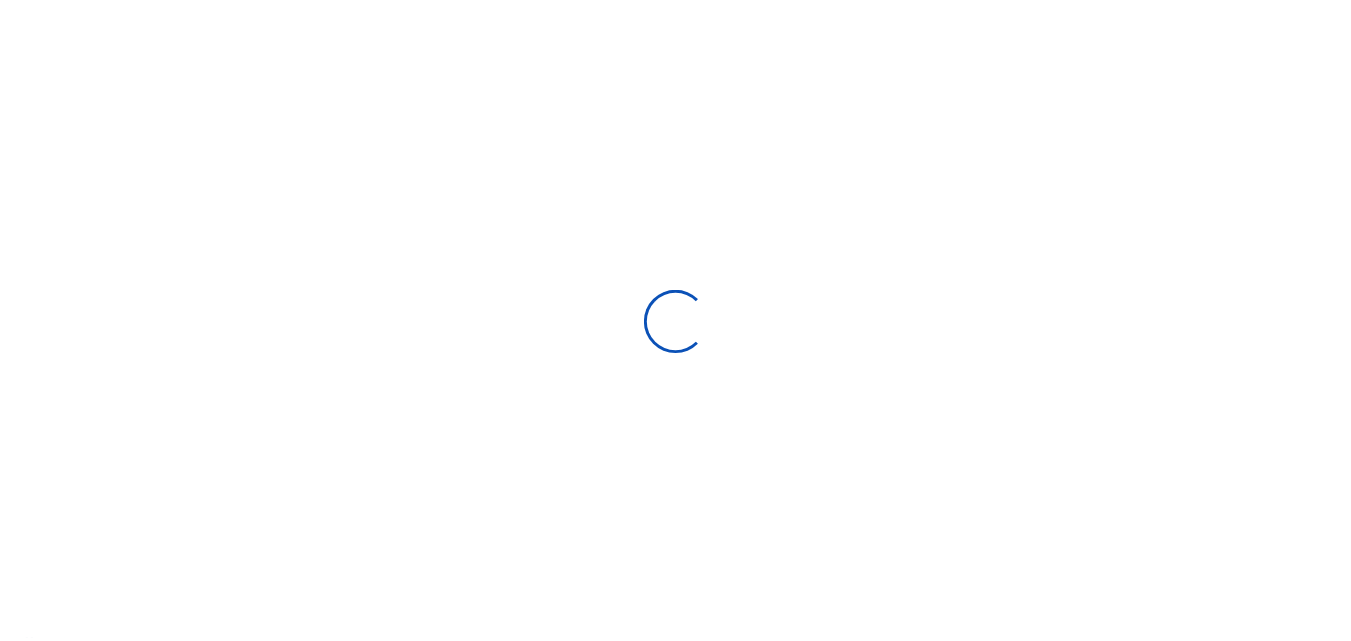 scroll, scrollTop: 0, scrollLeft: 0, axis: both 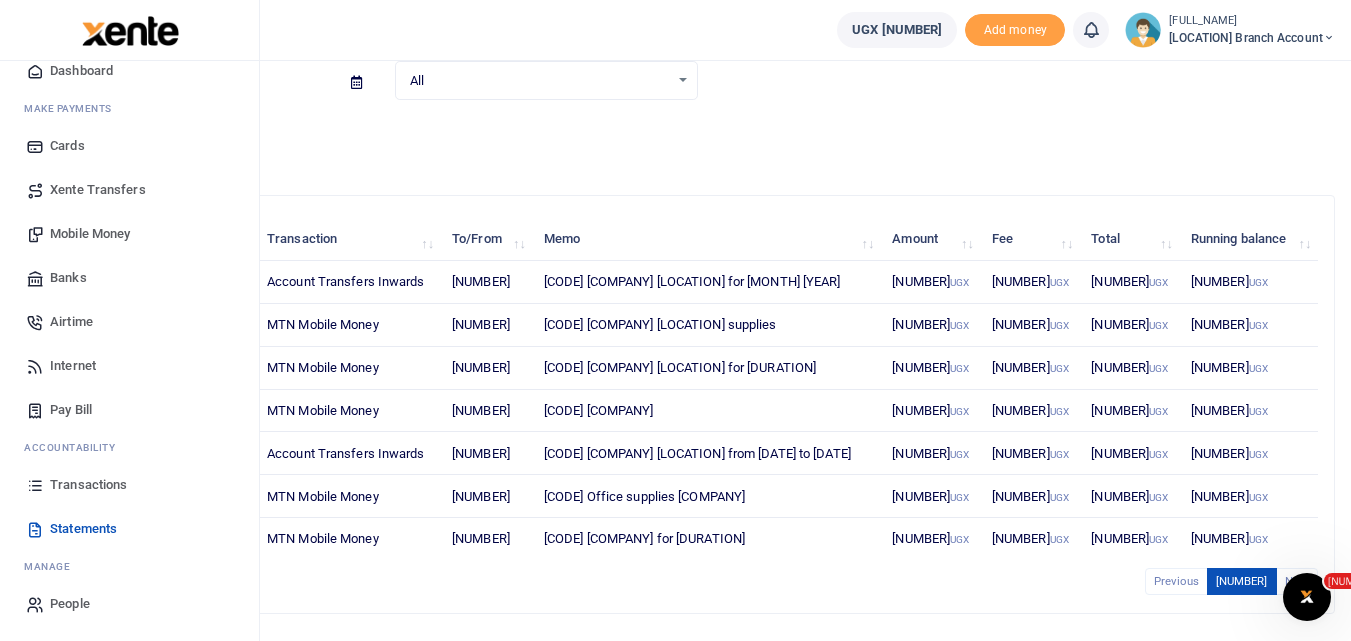 click on "Transactions" at bounding box center [88, 485] 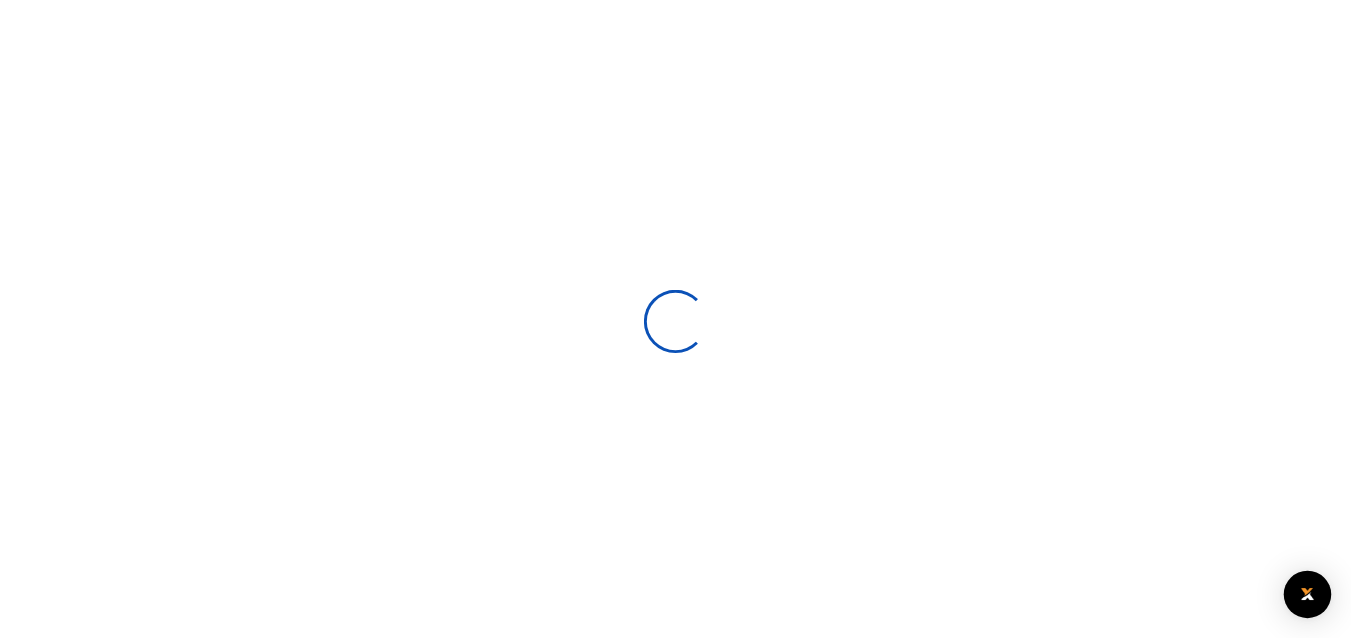 scroll, scrollTop: 0, scrollLeft: 0, axis: both 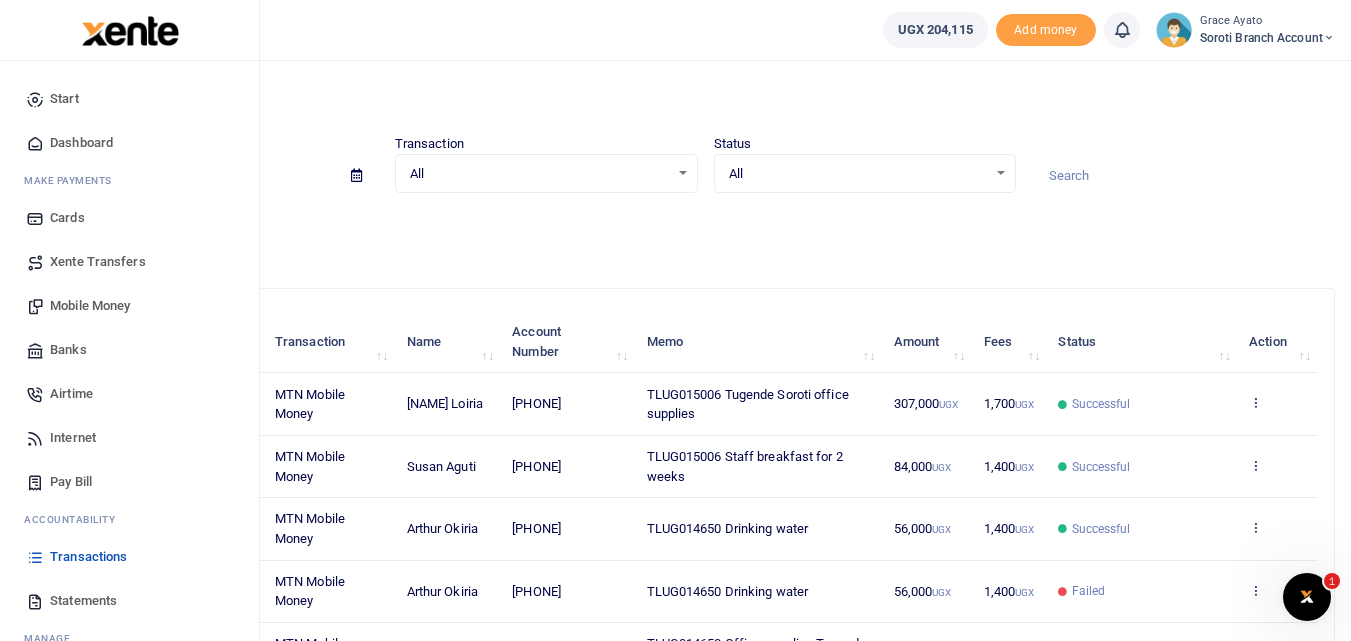 click on "Mobile Money" at bounding box center (90, 306) 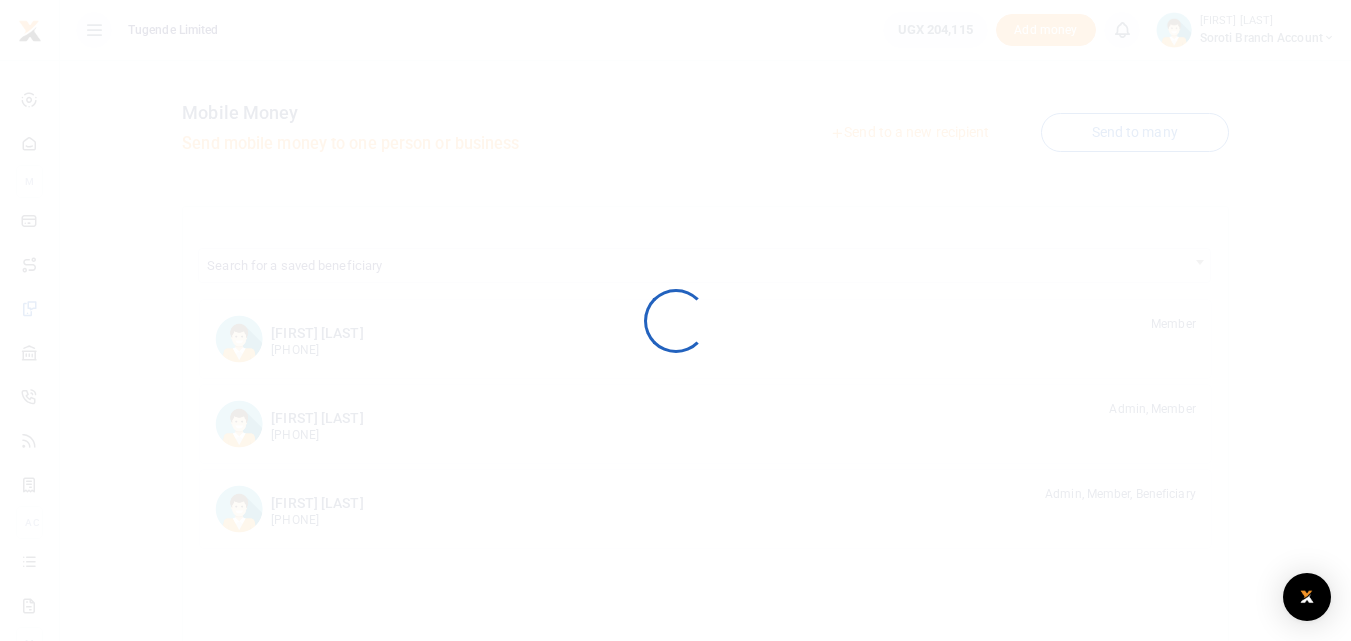 scroll, scrollTop: 0, scrollLeft: 0, axis: both 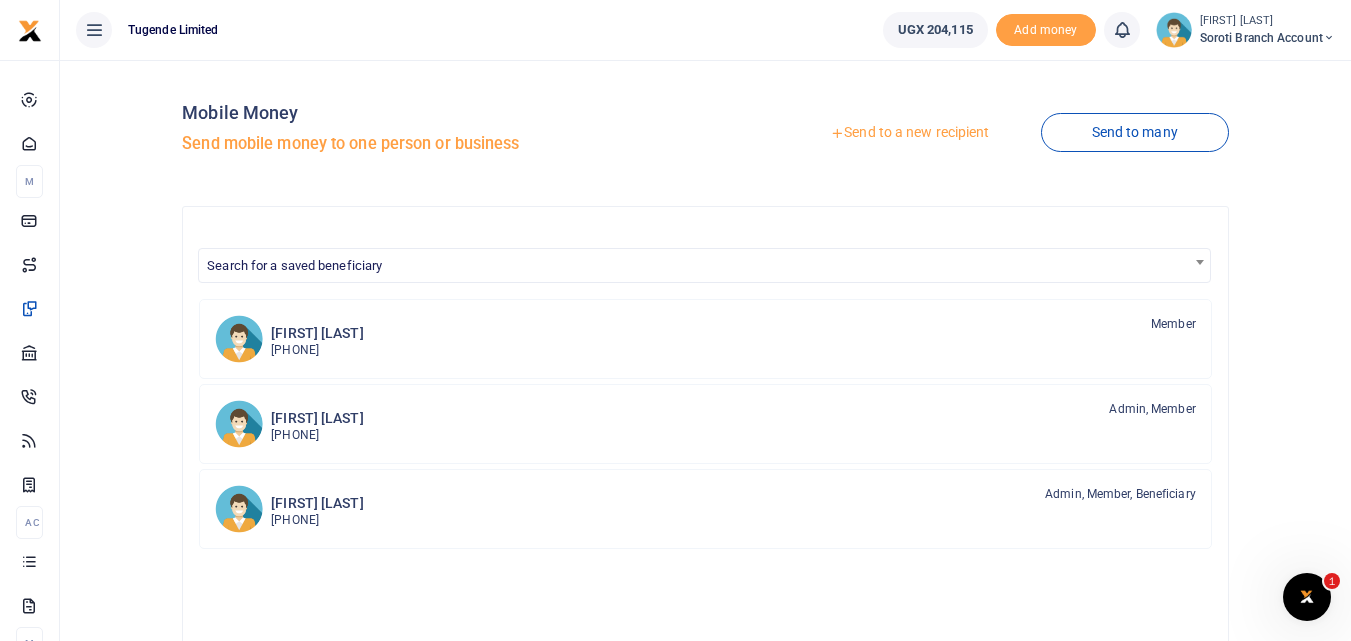 click on "Send to a new recipient" at bounding box center (909, 133) 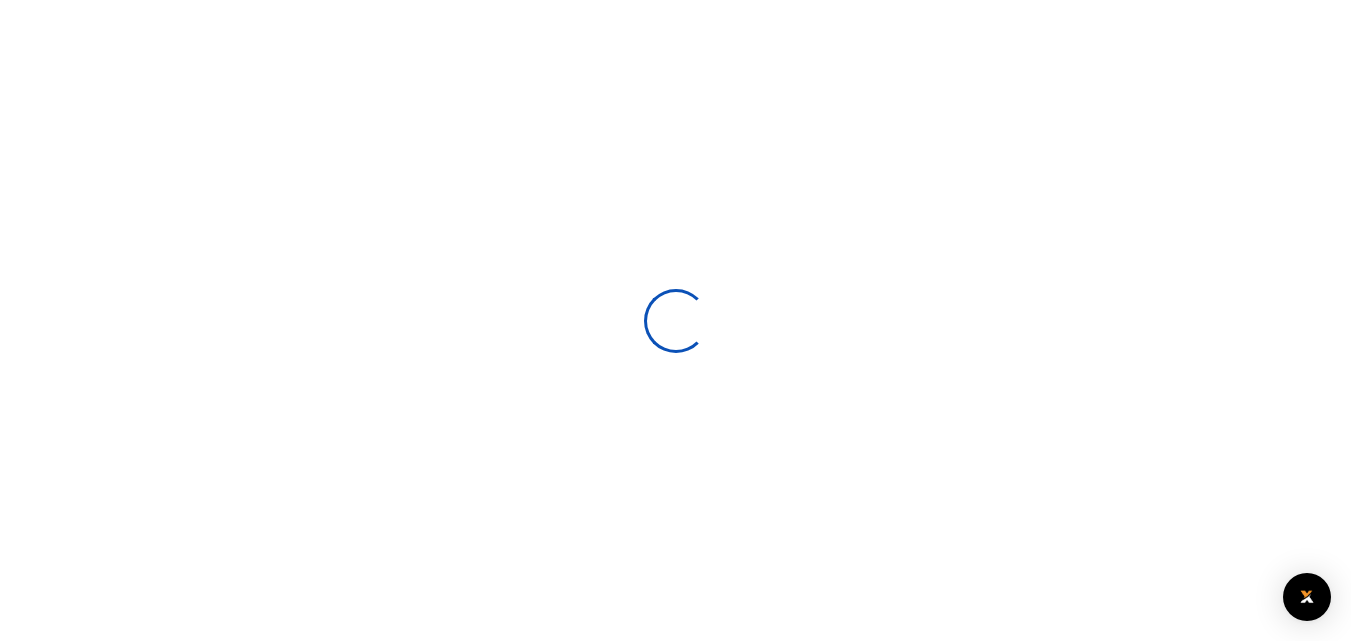 scroll, scrollTop: 0, scrollLeft: 0, axis: both 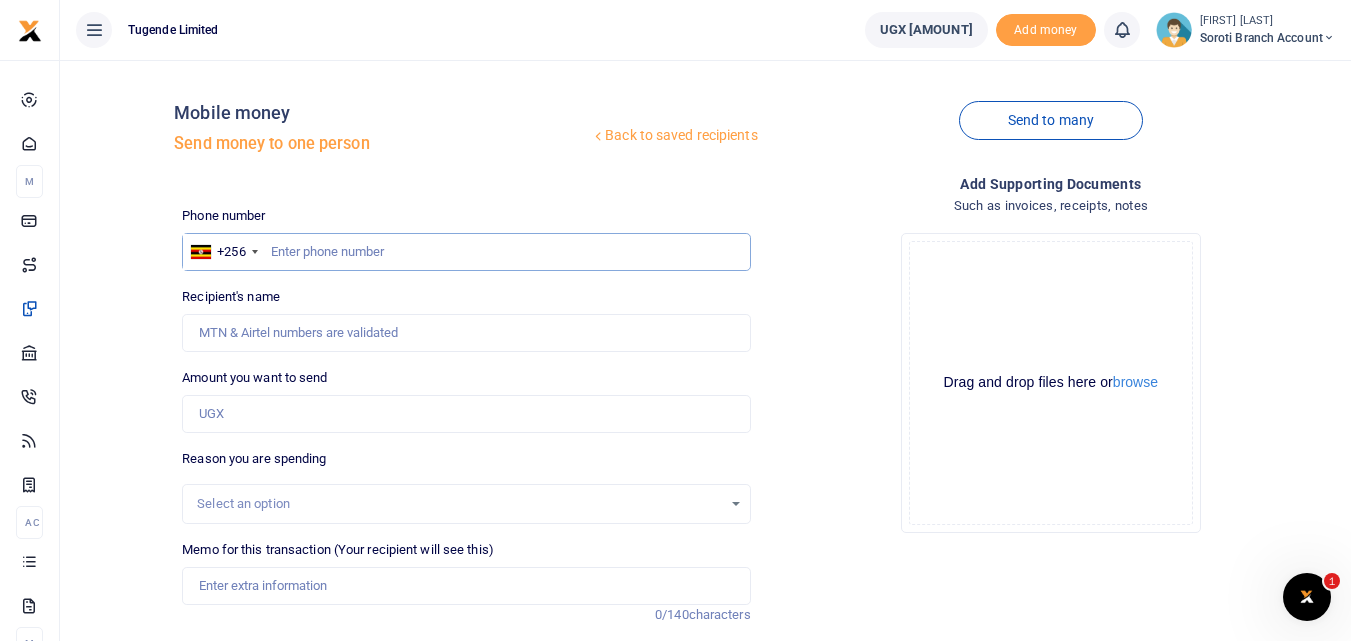 click at bounding box center (466, 252) 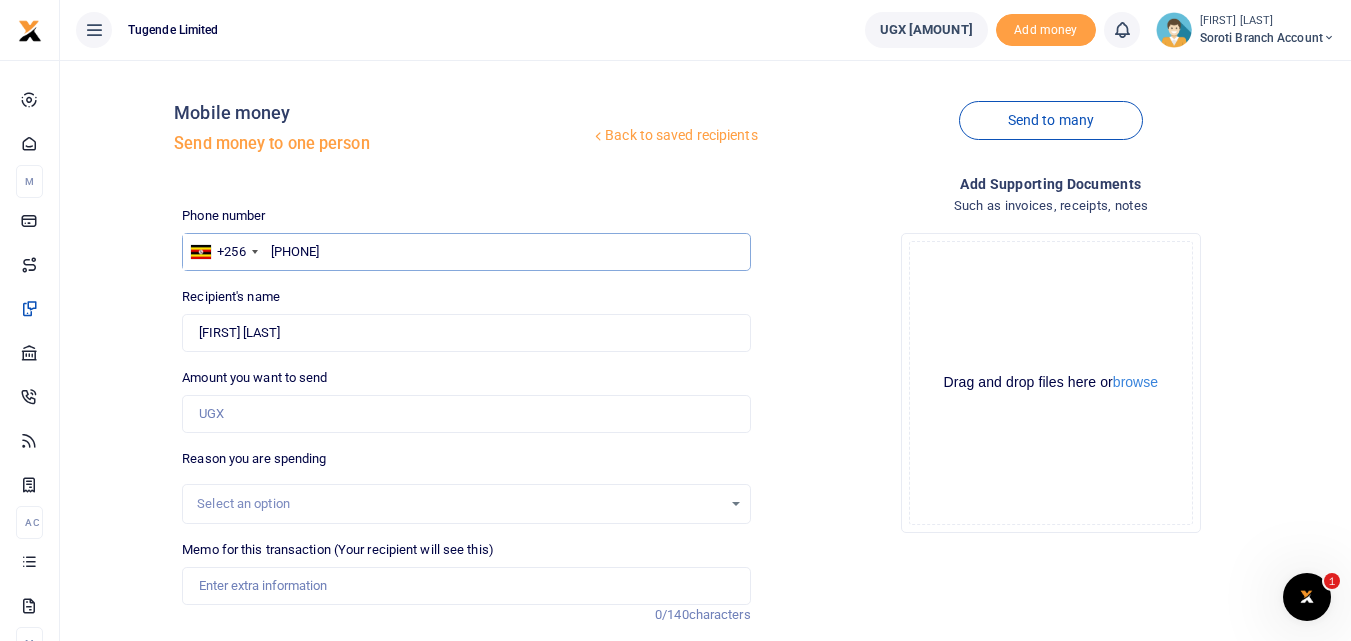 type on "773719235" 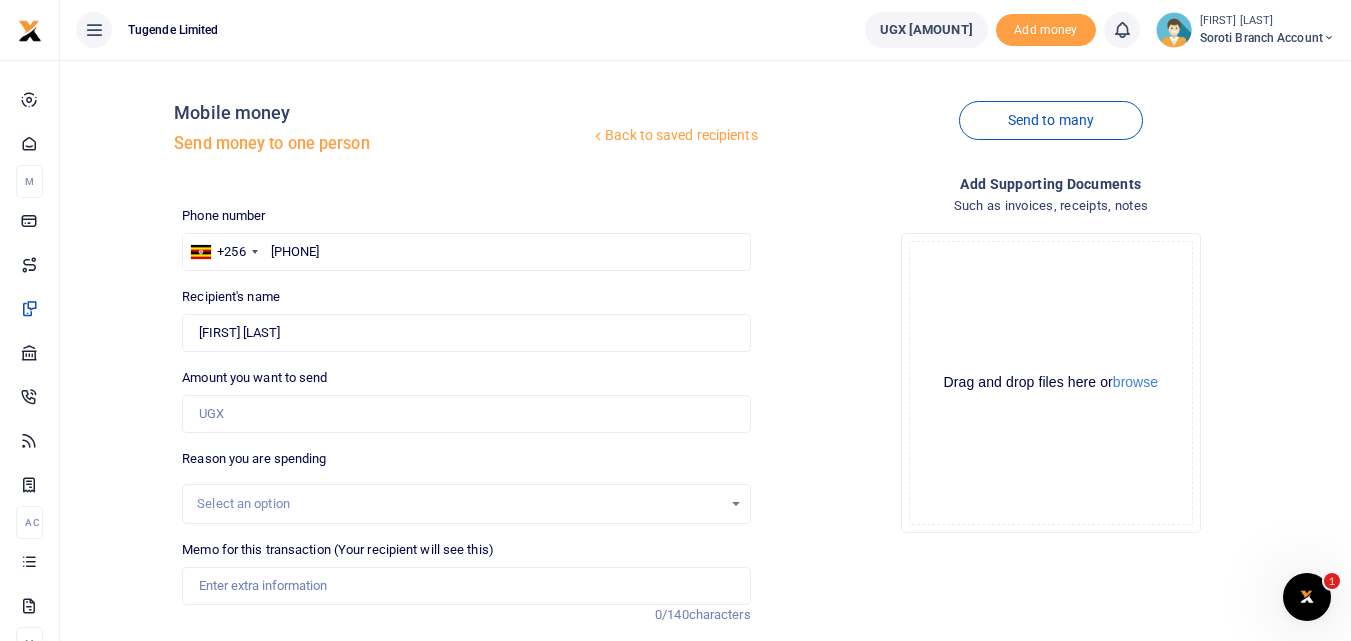 drag, startPoint x: 272, startPoint y: 434, endPoint x: 272, endPoint y: 413, distance: 21 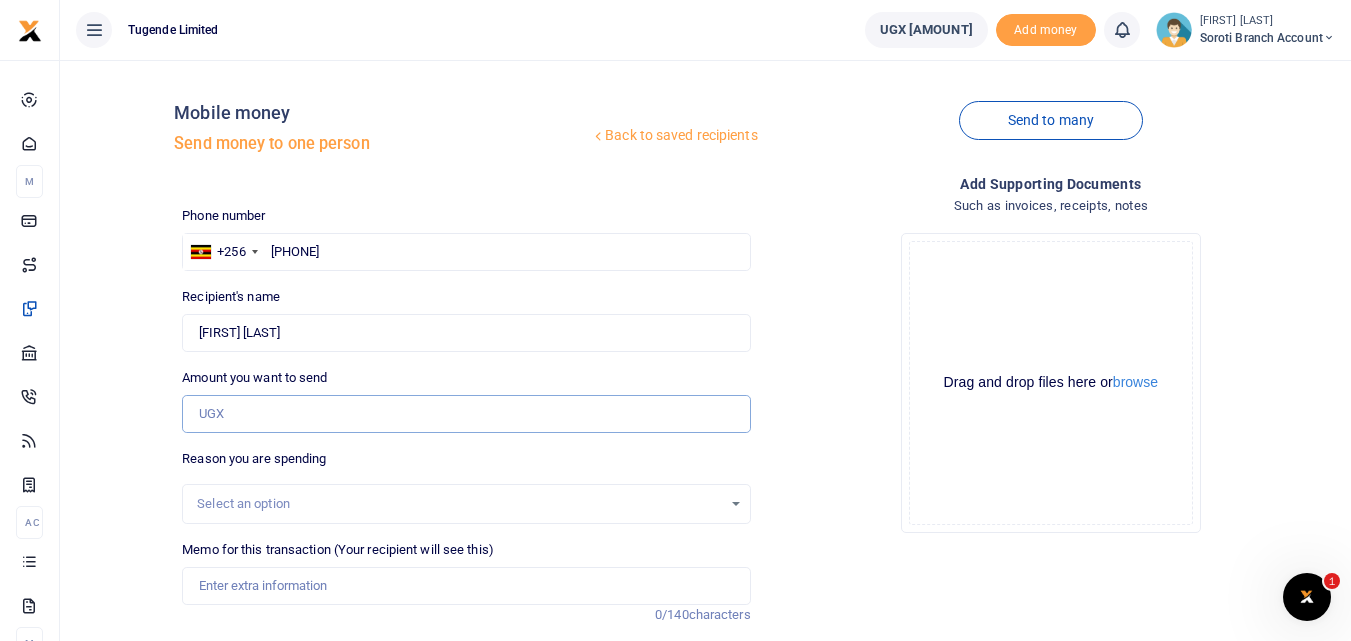 click on "Amount you want to send" at bounding box center [466, 414] 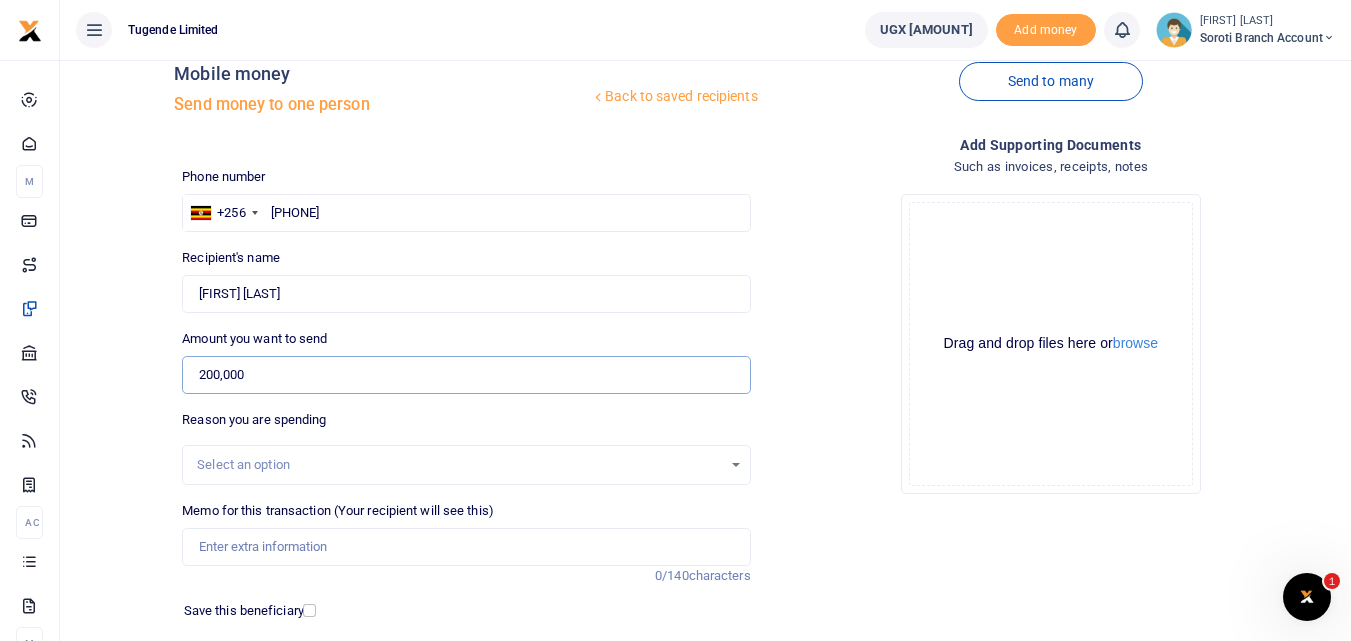 scroll, scrollTop: 40, scrollLeft: 0, axis: vertical 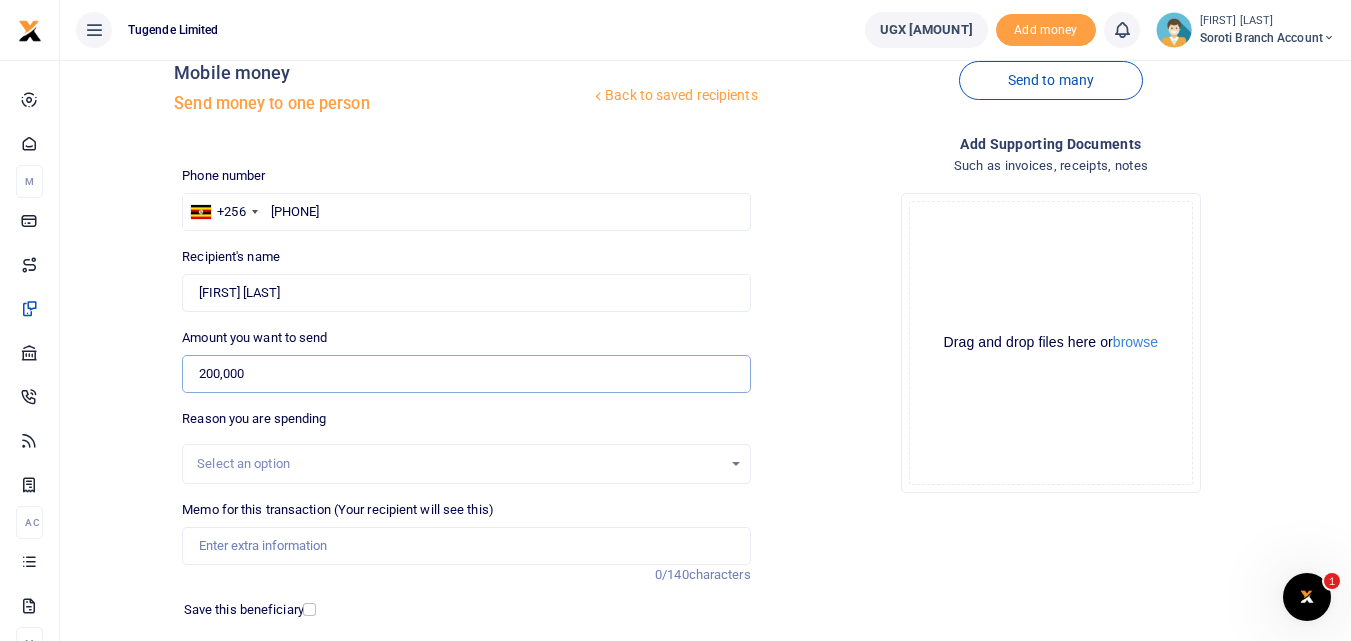type on "200,000" 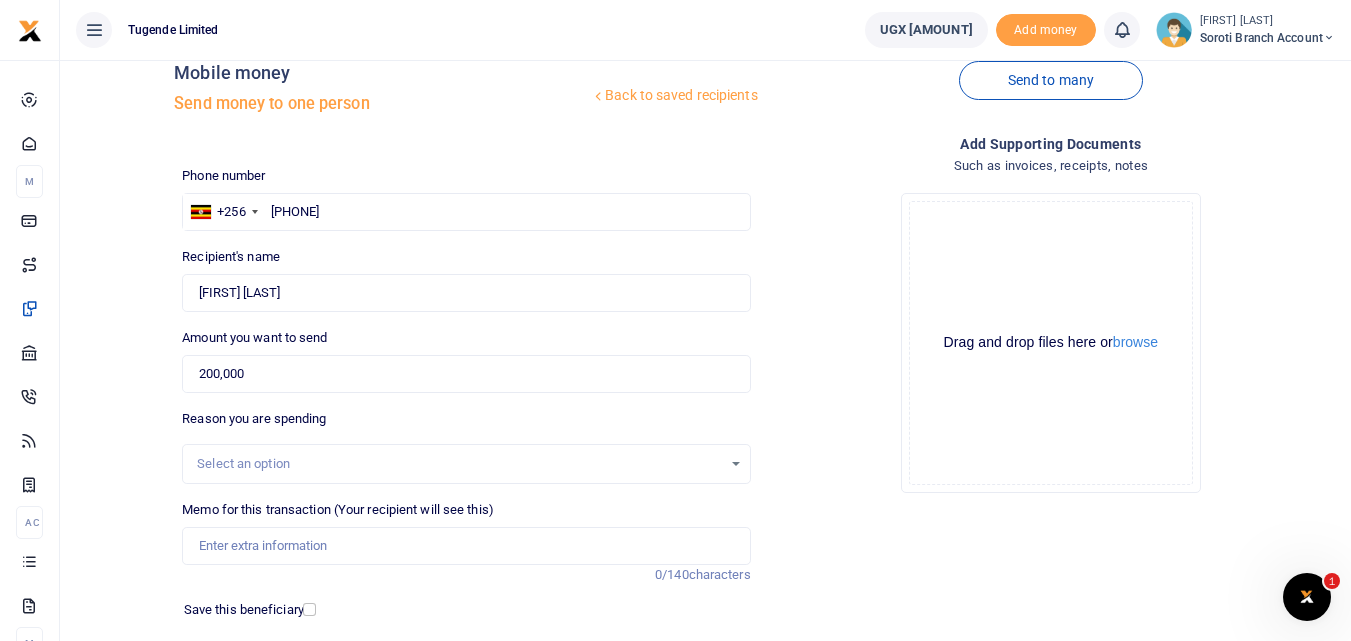 click on "Select an option" at bounding box center [459, 464] 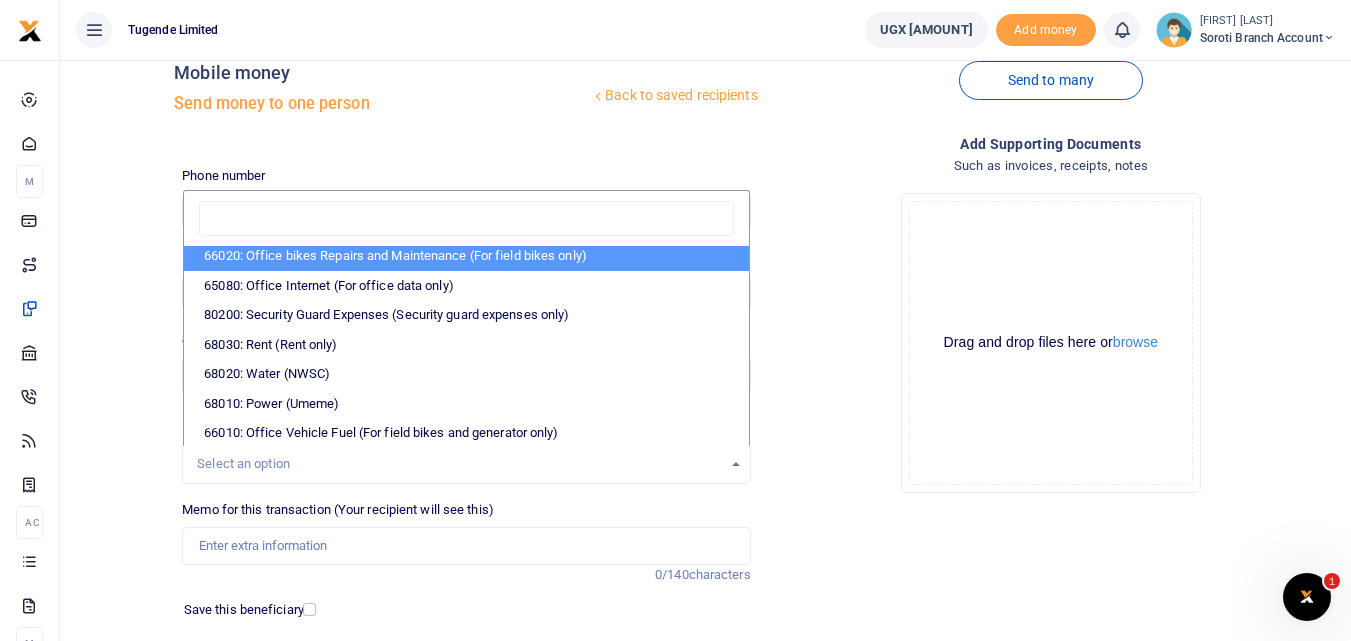 scroll, scrollTop: 301, scrollLeft: 0, axis: vertical 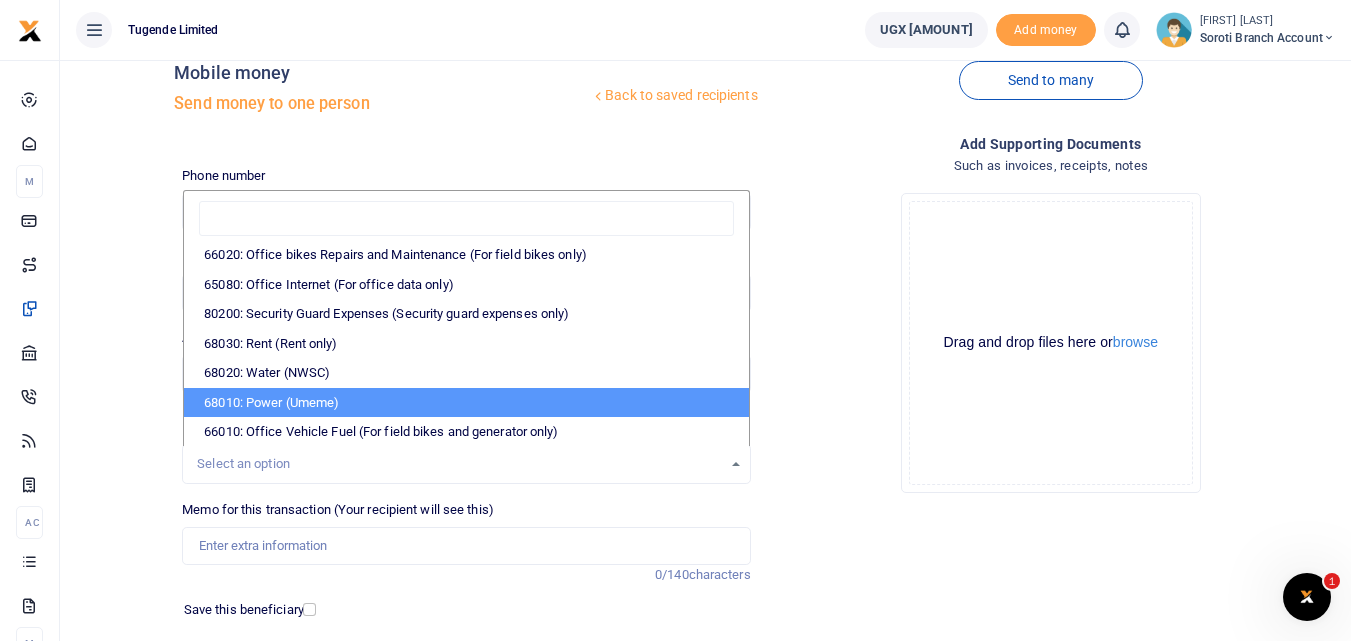 click on "68010: Power  (Umeme)" at bounding box center [466, 403] 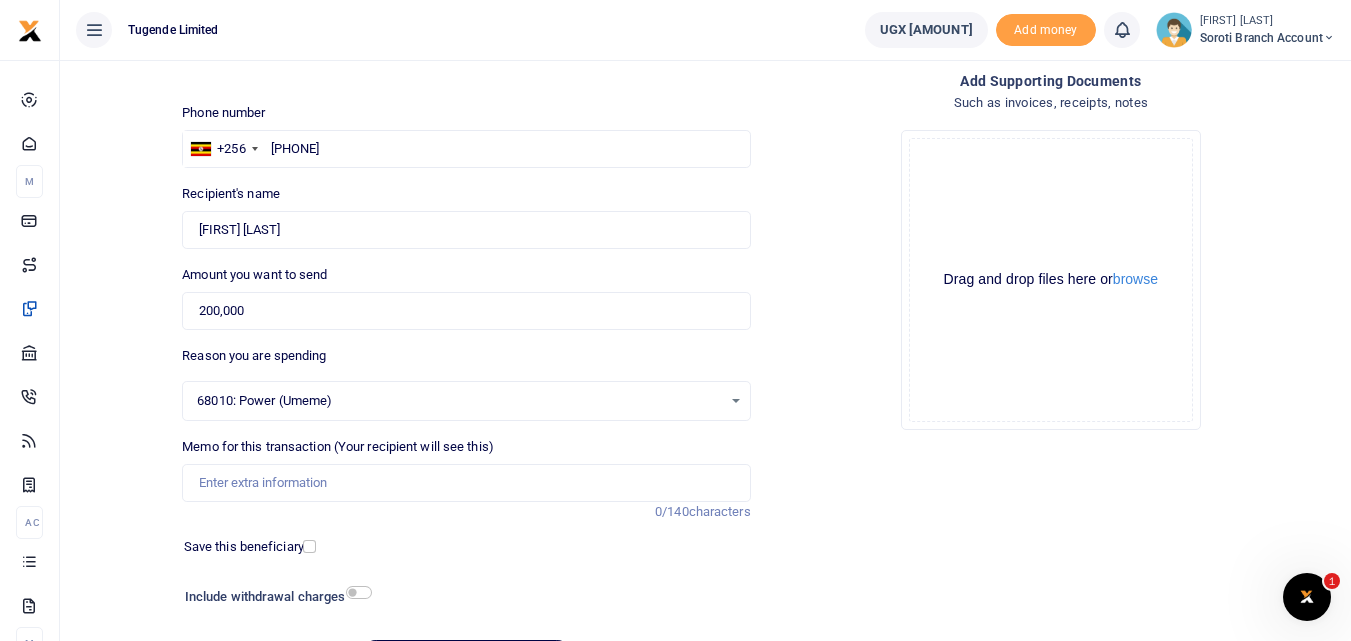 scroll, scrollTop: 104, scrollLeft: 0, axis: vertical 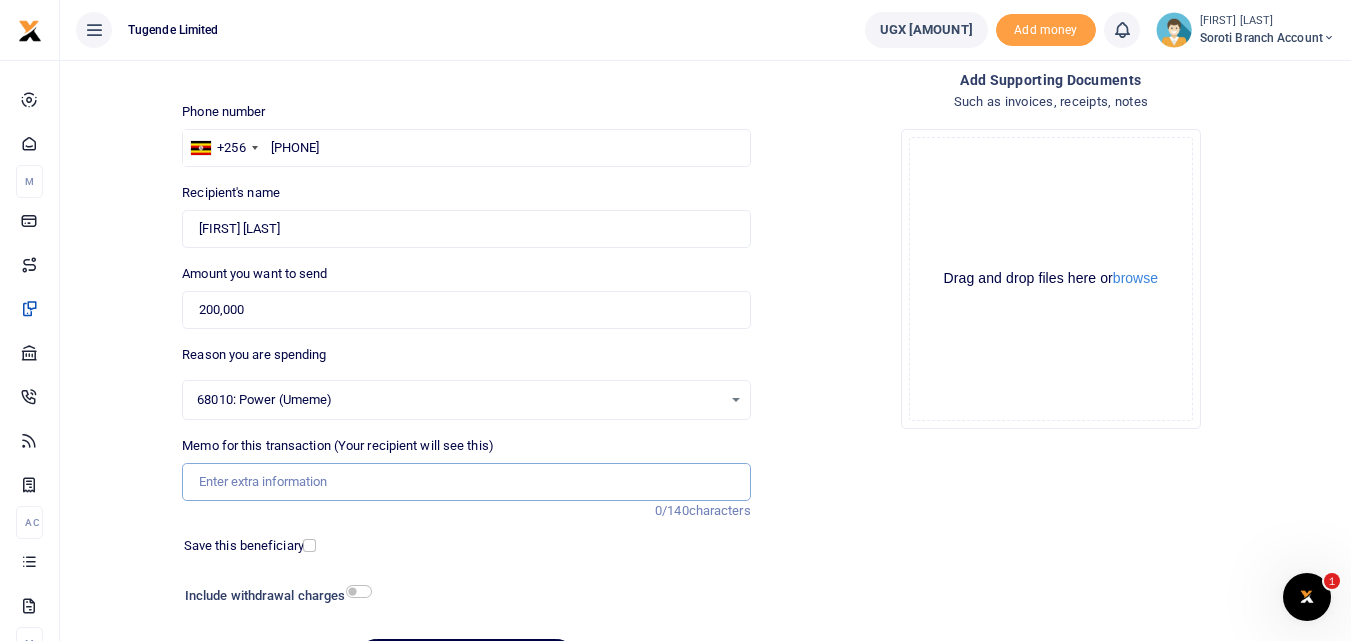 click on "Memo for this transaction (Your recipient will see this)" at bounding box center (466, 482) 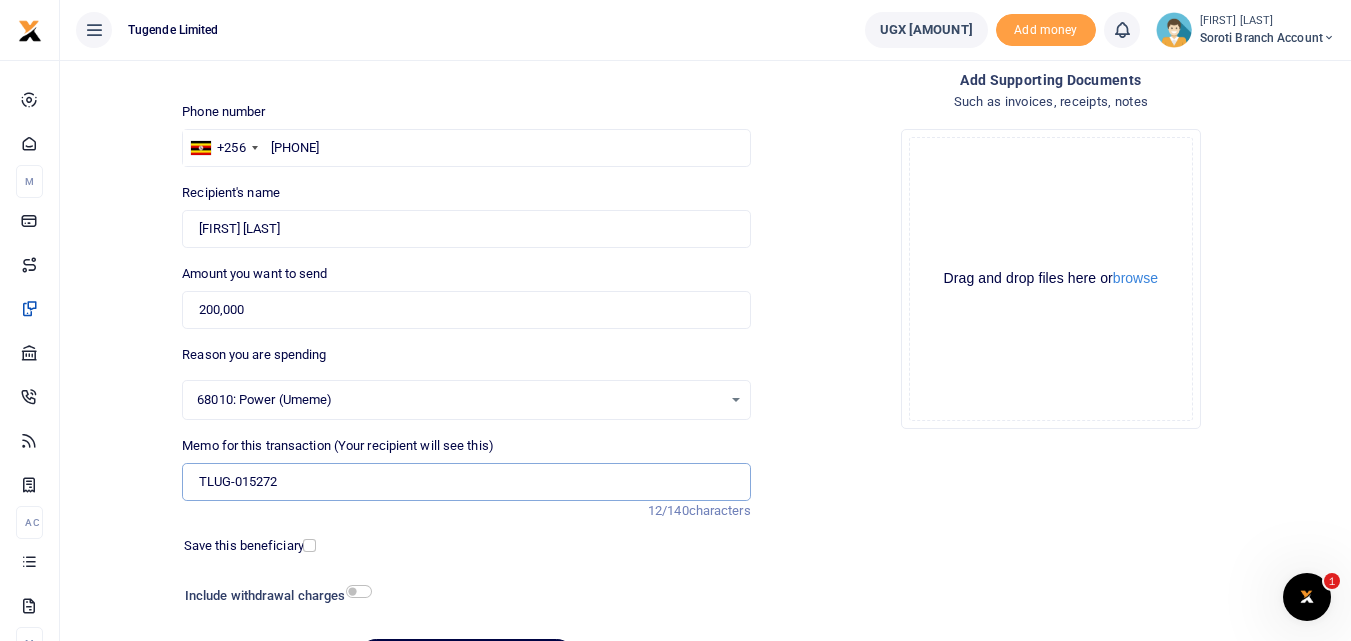 click on "TLUG-015272" at bounding box center [466, 482] 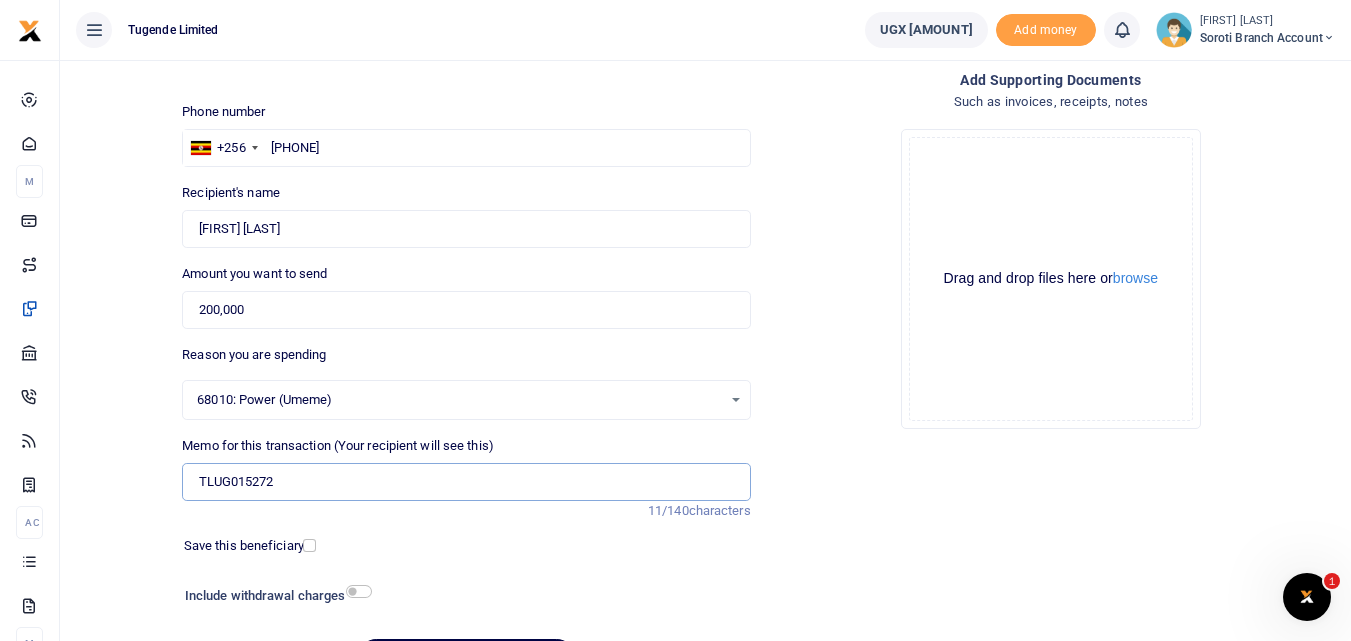click on "TLUG015272" at bounding box center [466, 482] 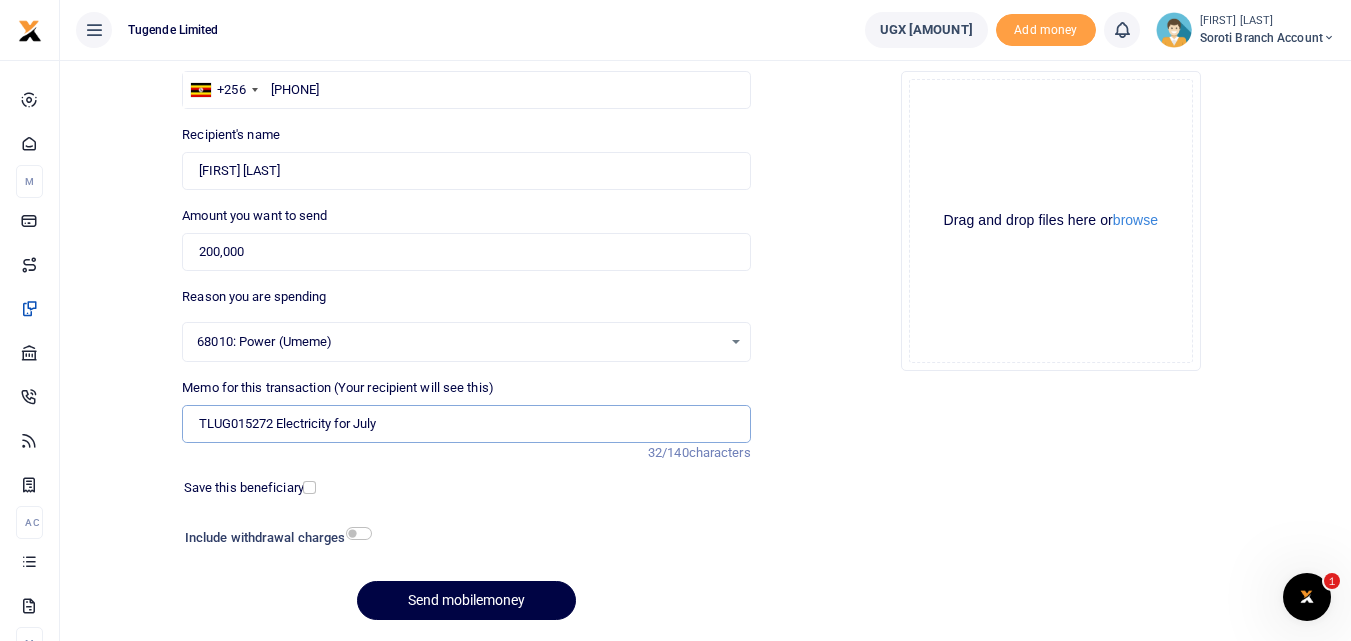 scroll, scrollTop: 171, scrollLeft: 0, axis: vertical 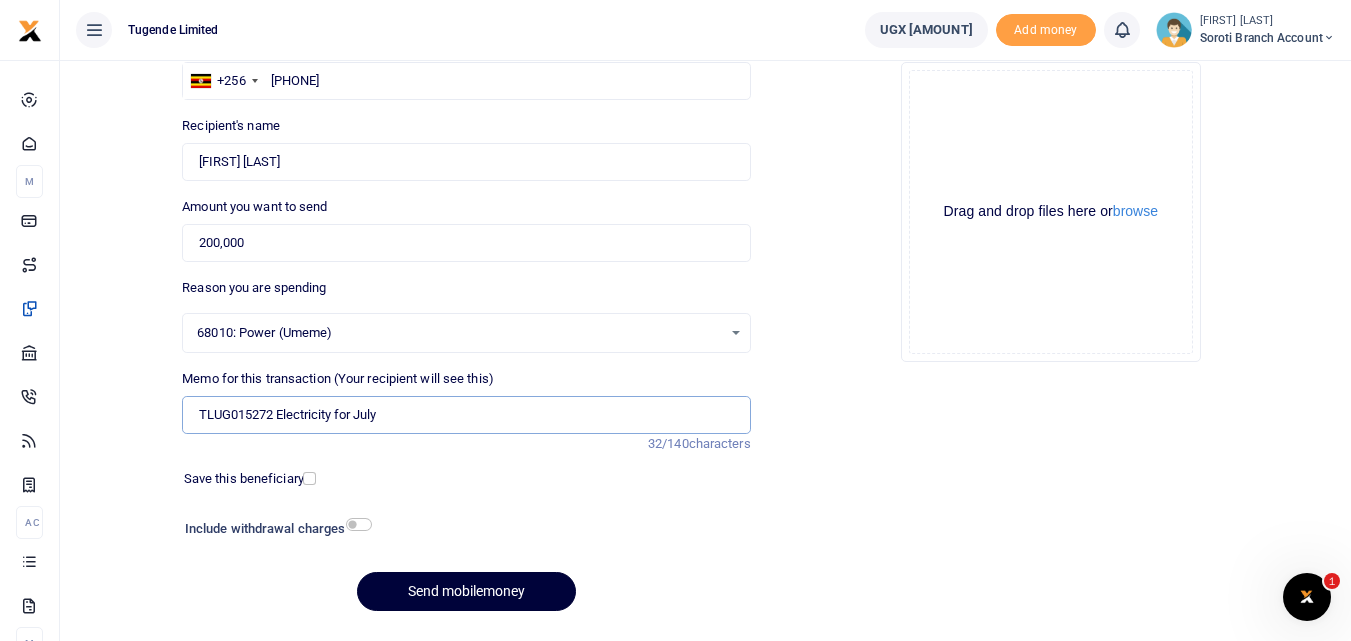 type on "TLUG015272 Electricity for July" 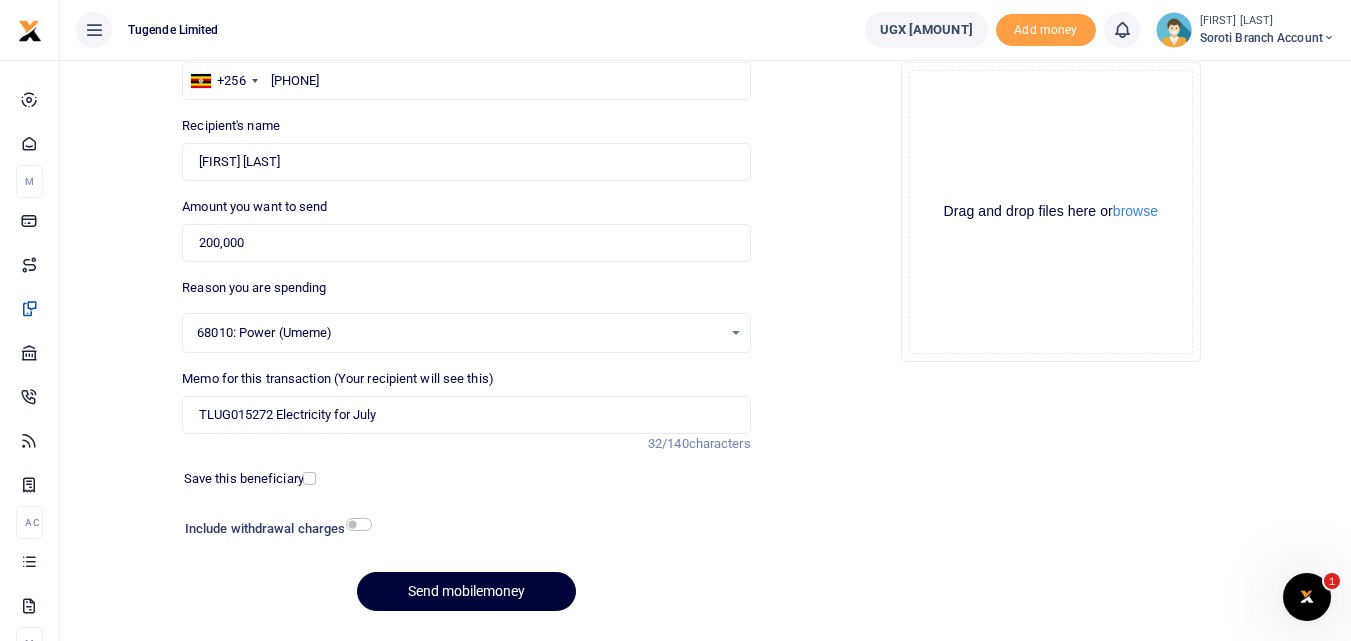 click on "Send mobilemoney" at bounding box center [466, 591] 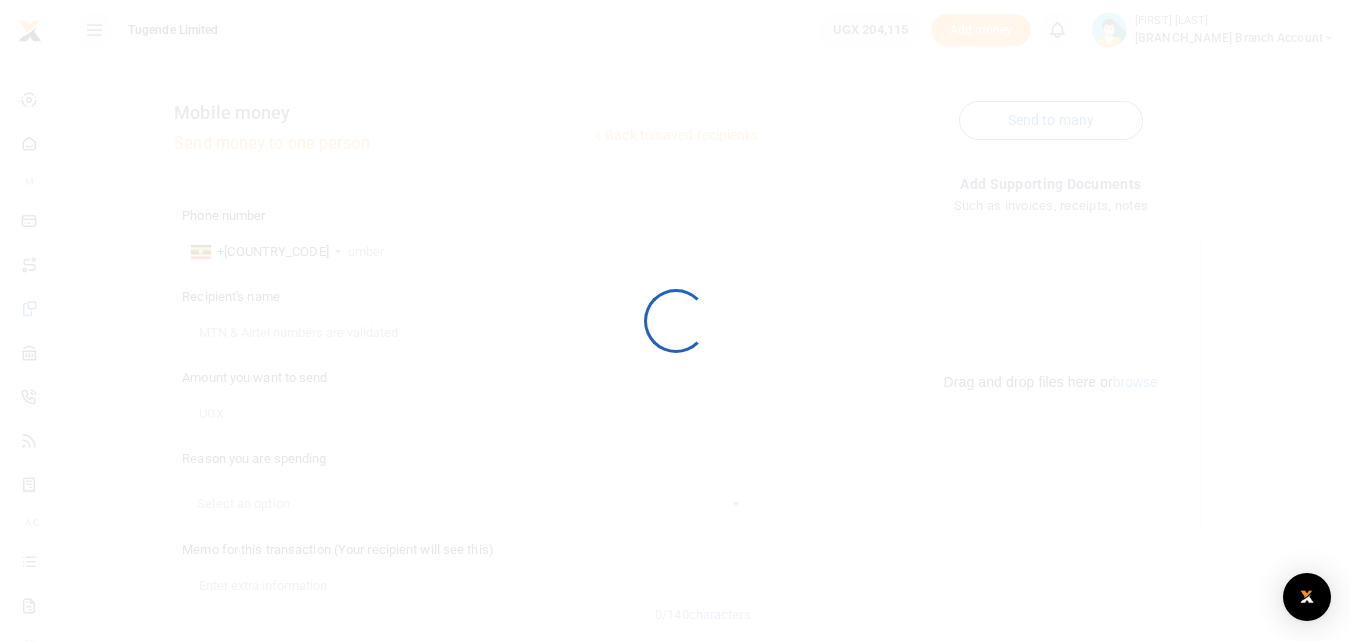 scroll, scrollTop: 171, scrollLeft: 0, axis: vertical 